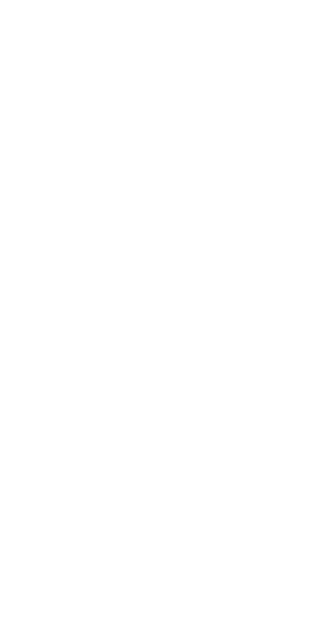 scroll, scrollTop: 0, scrollLeft: 0, axis: both 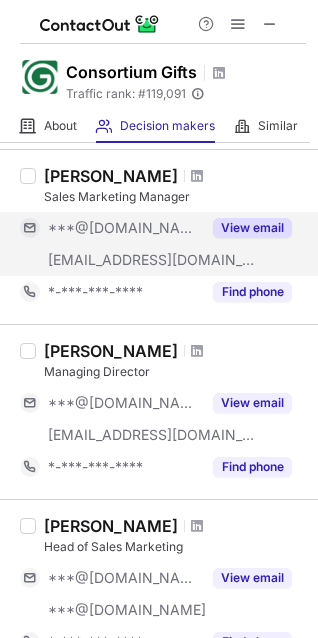 click on "View email" at bounding box center [252, 228] 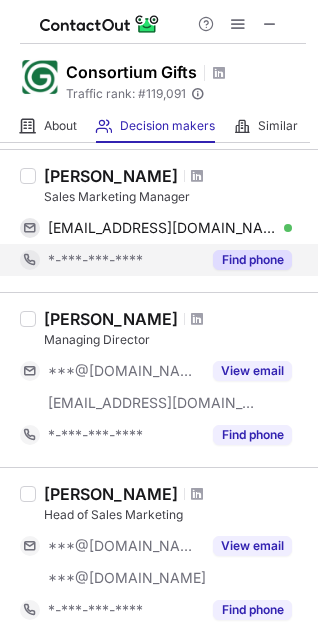 click on "Find phone" at bounding box center (252, 260) 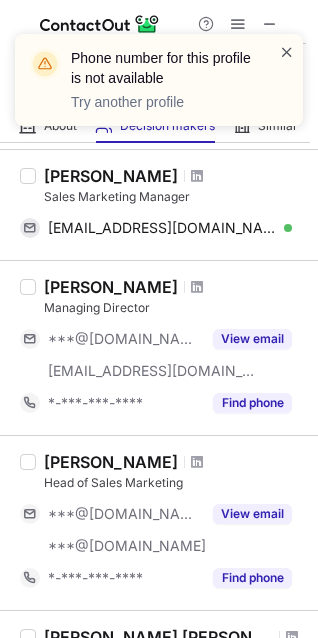 click at bounding box center [287, 52] 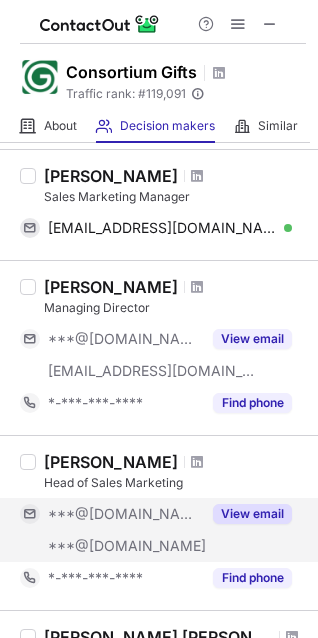click on "View email" at bounding box center (252, 514) 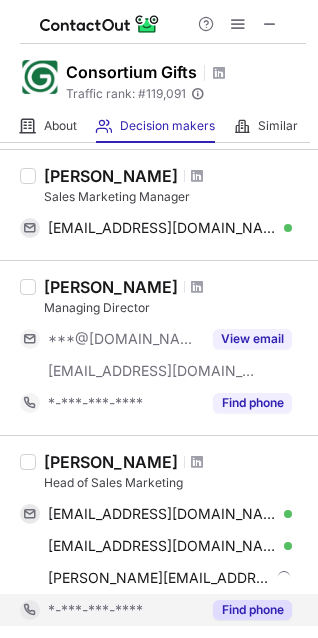 click on "Find phone" at bounding box center (252, 610) 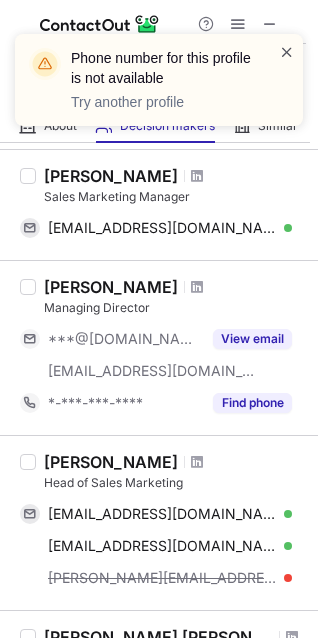click at bounding box center (287, 52) 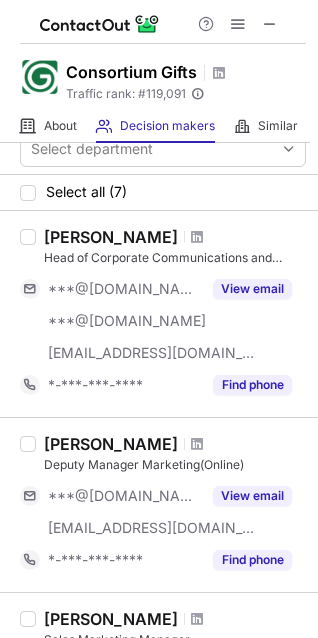 scroll, scrollTop: 23, scrollLeft: 0, axis: vertical 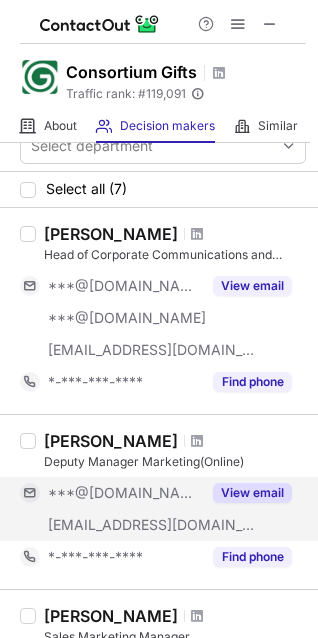 click on "View email" at bounding box center (252, 493) 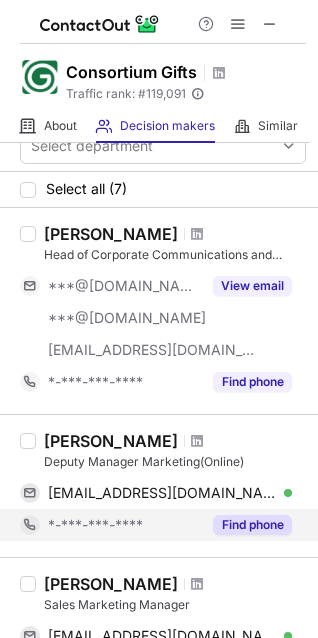 click on "Find phone" at bounding box center (252, 525) 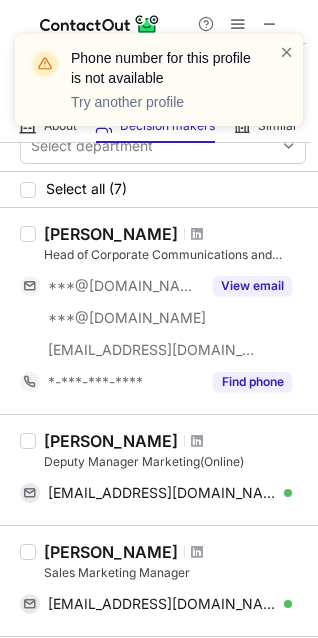 click on "Phone number for this profile is not available Try another profile" at bounding box center [151, 80] 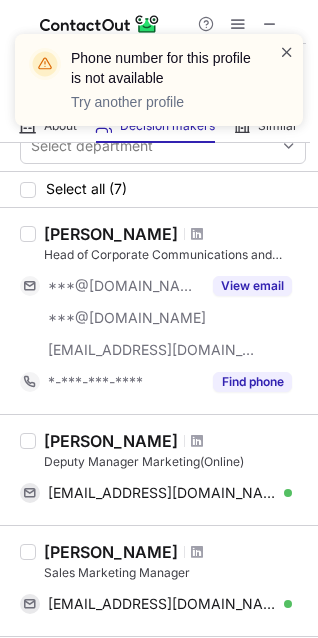 click at bounding box center (287, 52) 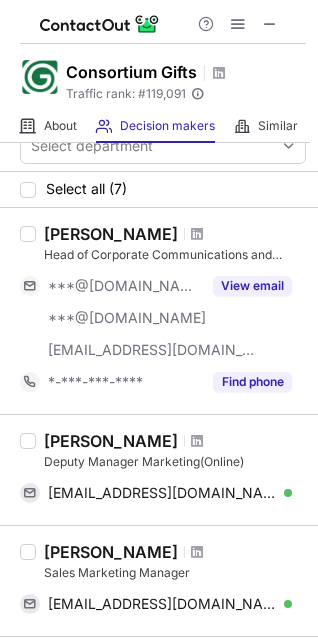 click on "Head of Corporate Communications and Public Relations" at bounding box center (175, 255) 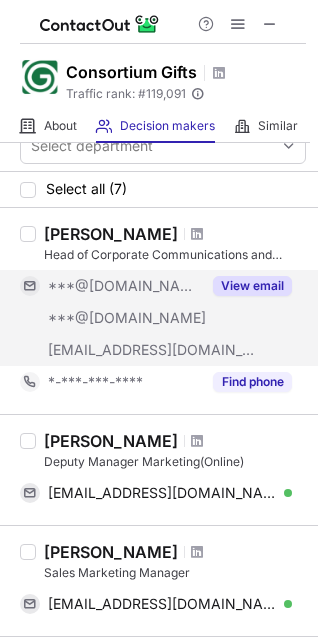 click on "View email" at bounding box center [252, 286] 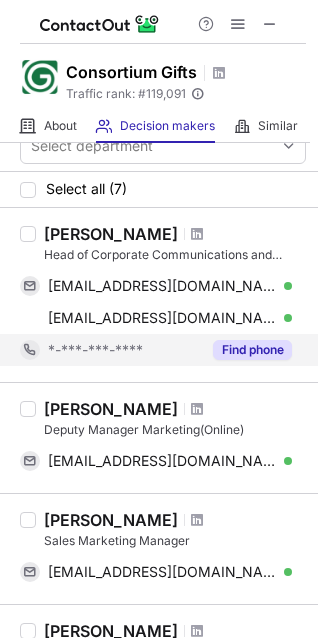 click on "Find phone" at bounding box center (252, 350) 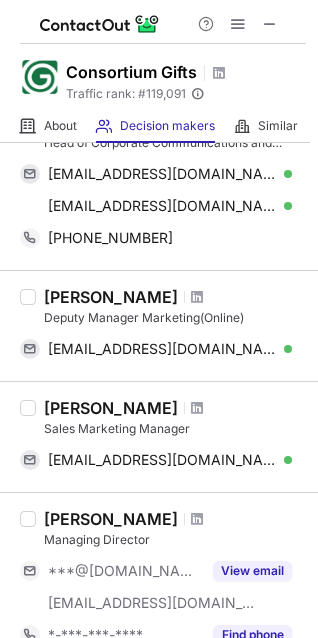 scroll, scrollTop: 0, scrollLeft: 0, axis: both 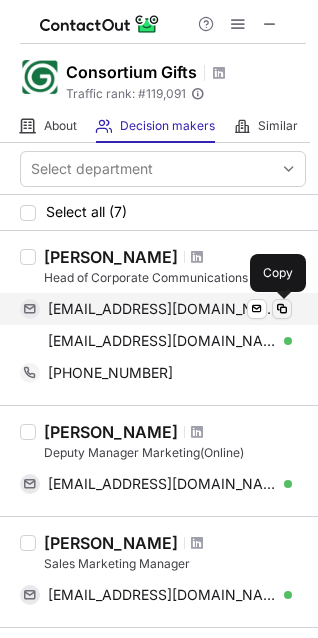 click at bounding box center (282, 309) 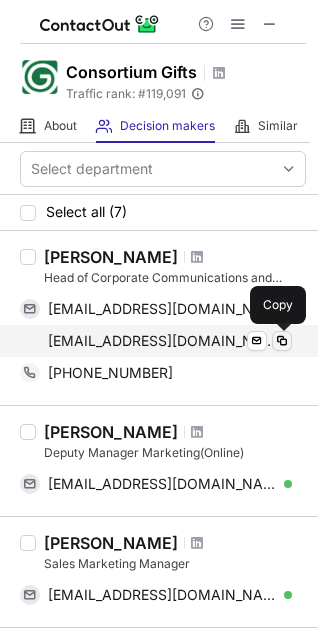 click at bounding box center (282, 341) 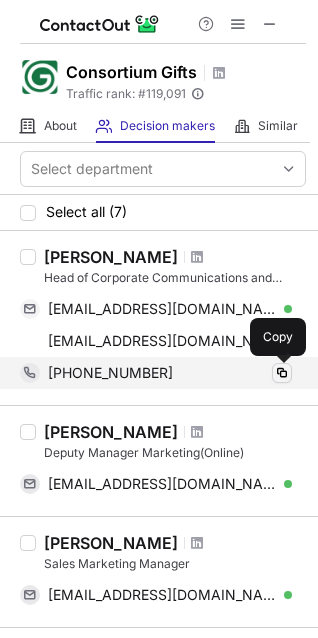 click at bounding box center (282, 373) 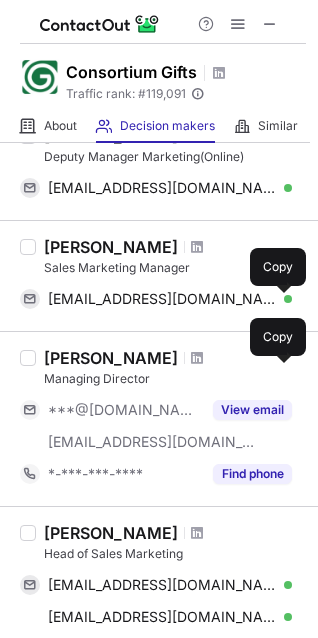 scroll, scrollTop: 304, scrollLeft: 0, axis: vertical 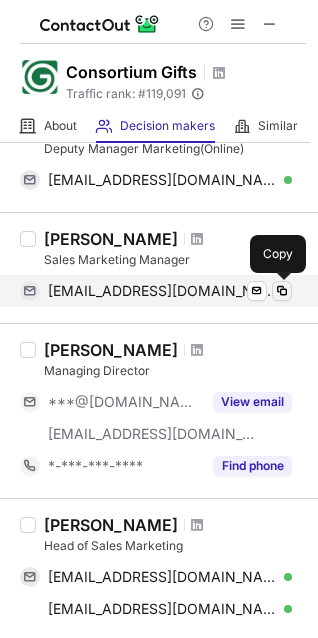click at bounding box center (282, 291) 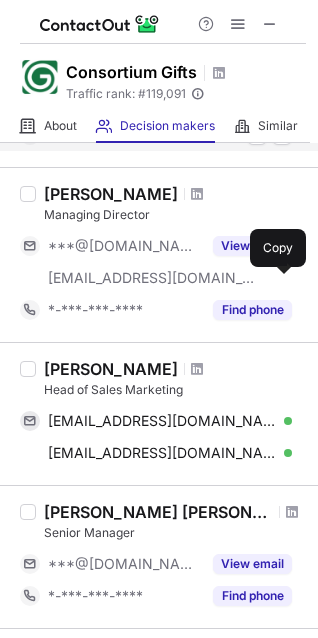 scroll, scrollTop: 508, scrollLeft: 0, axis: vertical 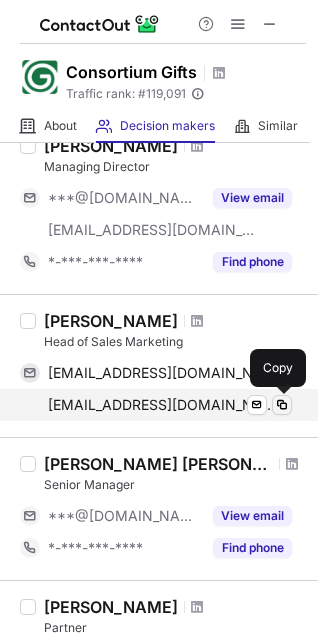 click at bounding box center (282, 405) 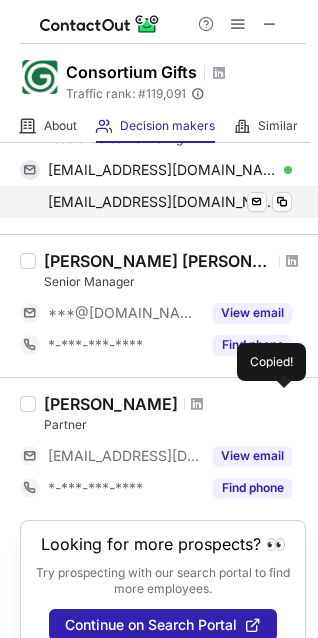 scroll, scrollTop: 719, scrollLeft: 0, axis: vertical 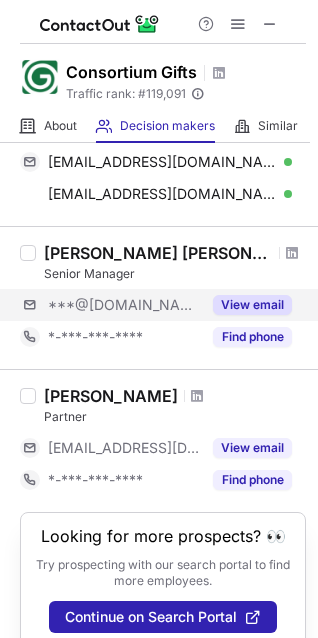 type 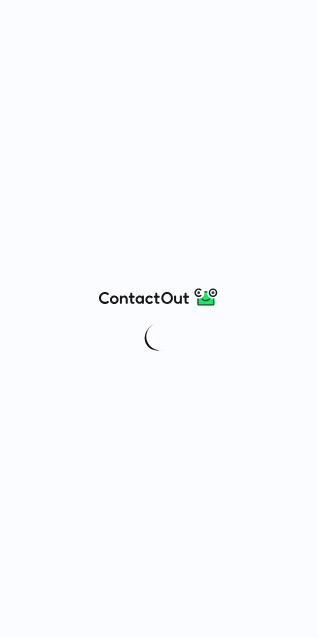 scroll, scrollTop: 0, scrollLeft: 0, axis: both 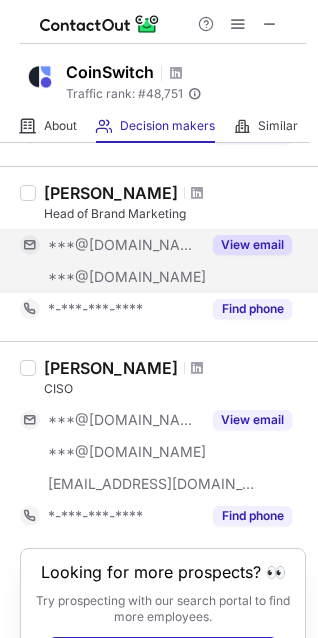 click on "View email" at bounding box center (246, 245) 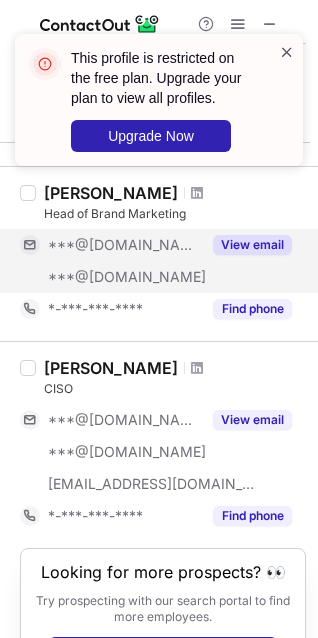 click at bounding box center [287, 52] 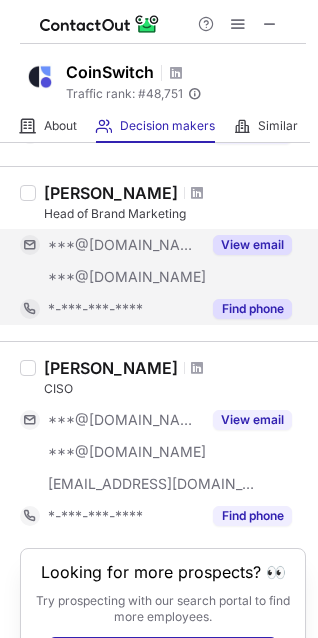 click on "Find phone" at bounding box center (252, 309) 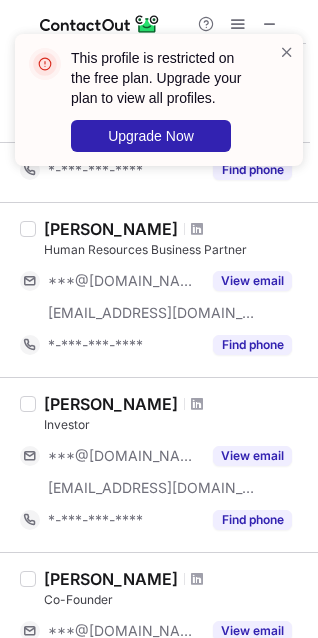 scroll, scrollTop: 376, scrollLeft: 0, axis: vertical 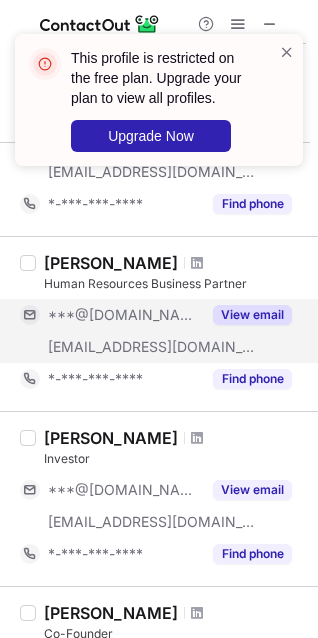 click on "View email" at bounding box center (252, 315) 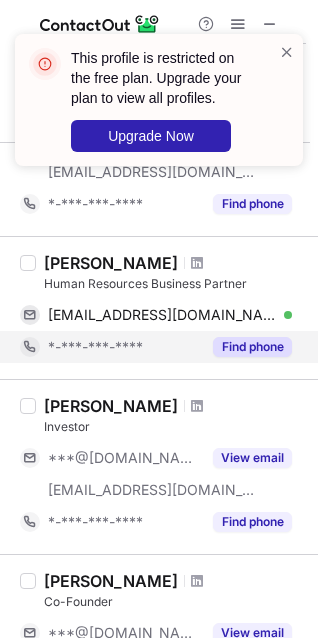 click on "Find phone" at bounding box center [252, 347] 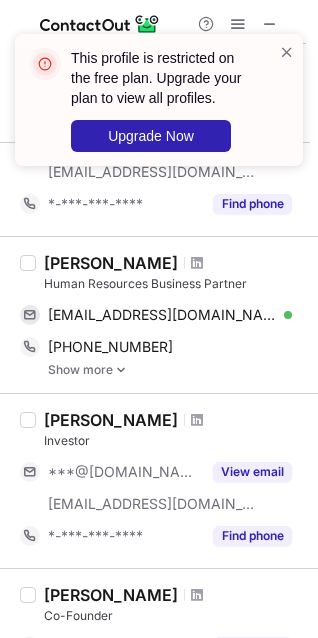 click at bounding box center (121, 370) 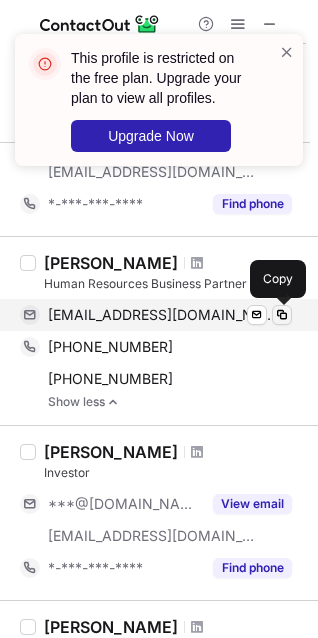 click at bounding box center [282, 315] 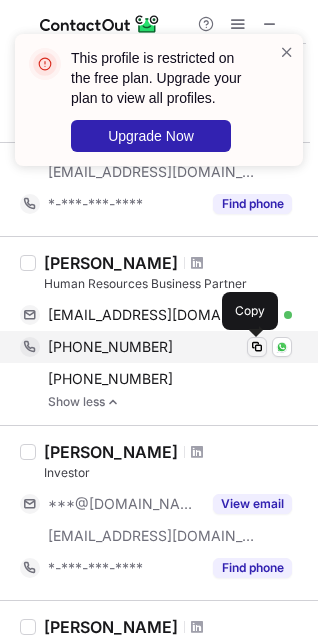 click at bounding box center [257, 347] 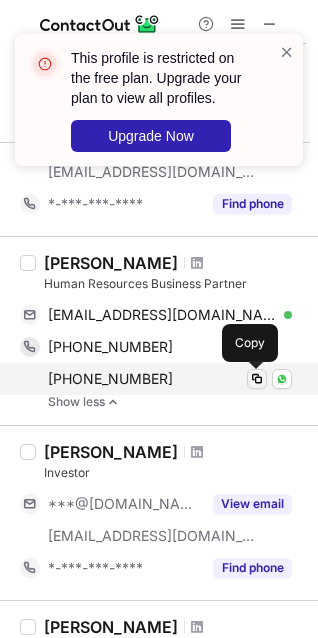 click at bounding box center (257, 379) 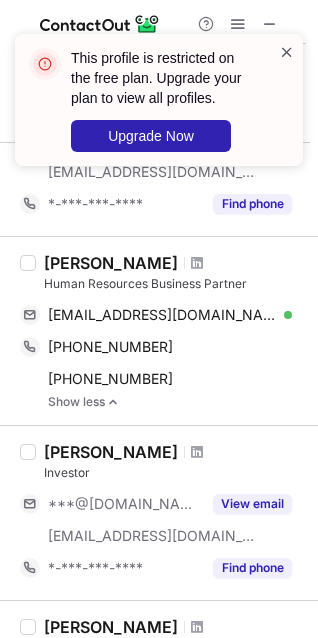 click at bounding box center [287, 52] 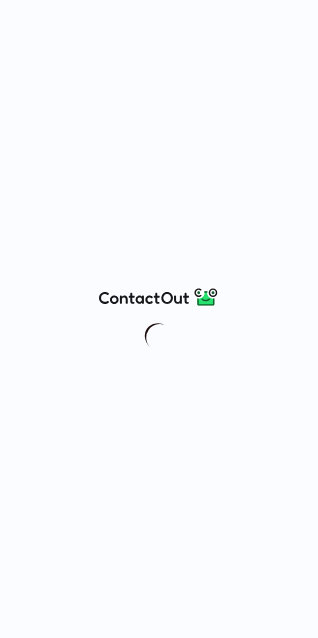 scroll, scrollTop: 0, scrollLeft: 0, axis: both 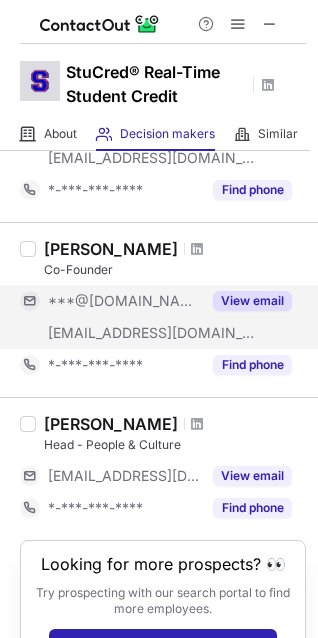 click on "View email" at bounding box center [252, 301] 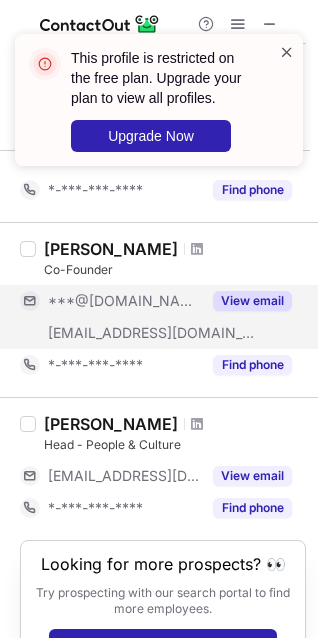 click at bounding box center (287, 52) 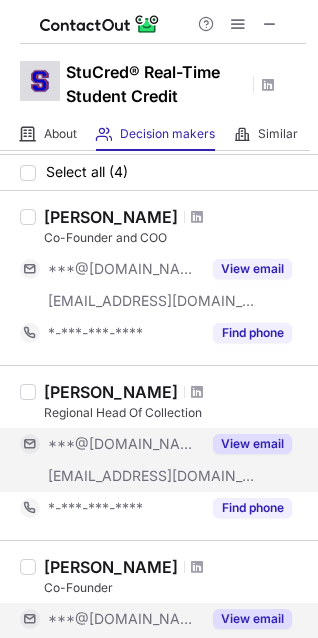 scroll, scrollTop: 45, scrollLeft: 0, axis: vertical 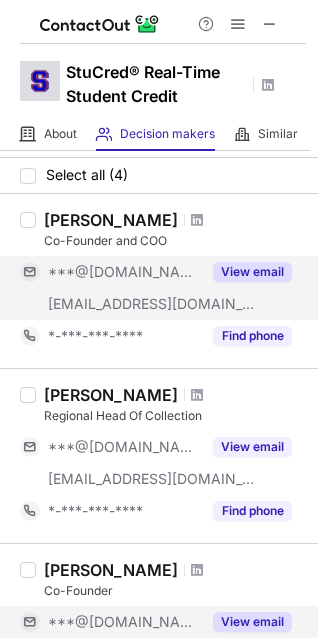 click on "View email" at bounding box center (252, 272) 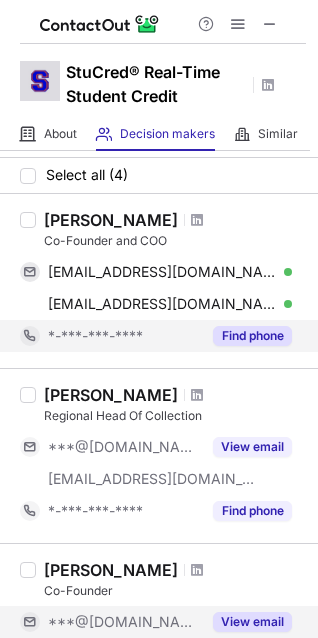 click on "Find phone" at bounding box center (246, 336) 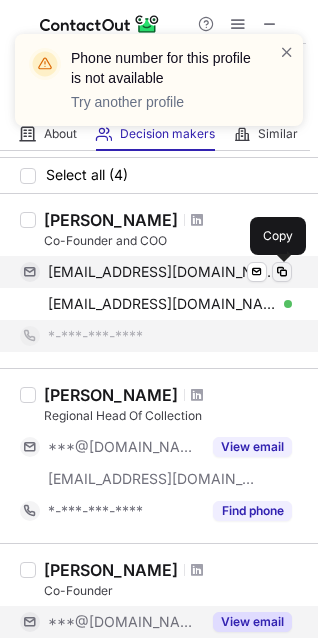 click at bounding box center [282, 272] 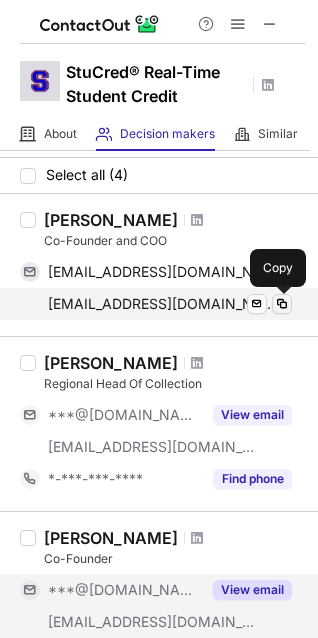 click at bounding box center [282, 304] 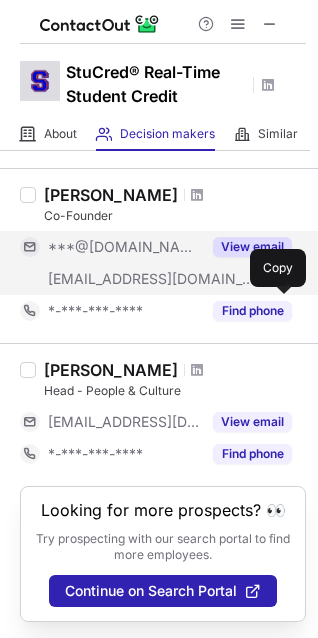 scroll, scrollTop: 404, scrollLeft: 0, axis: vertical 